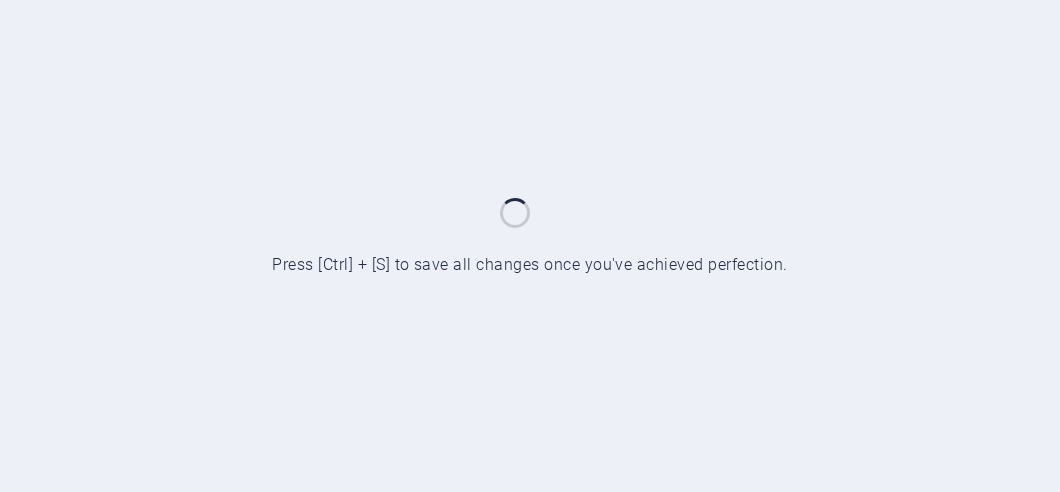 scroll, scrollTop: 0, scrollLeft: 0, axis: both 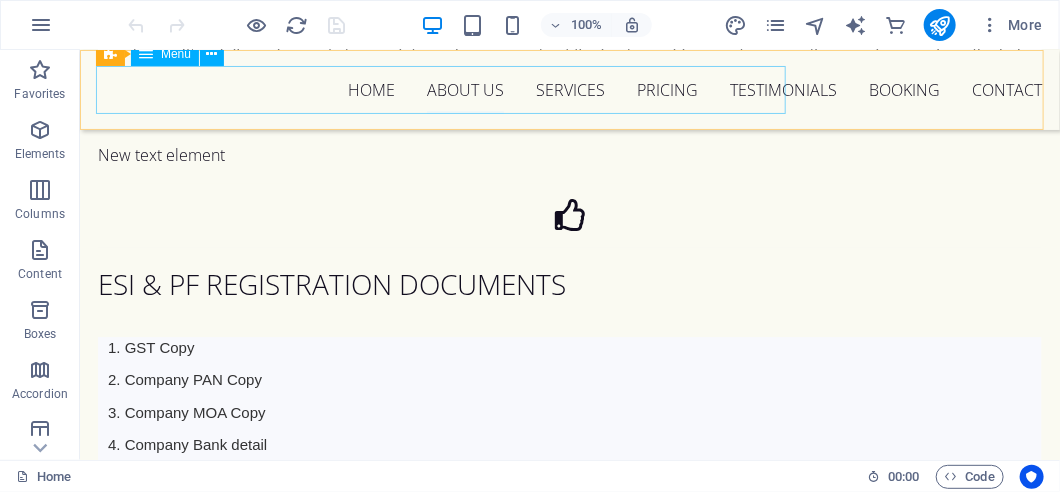 click on "Home About us Services Pricing Testimonials Booking Contact" at bounding box center (569, 89) 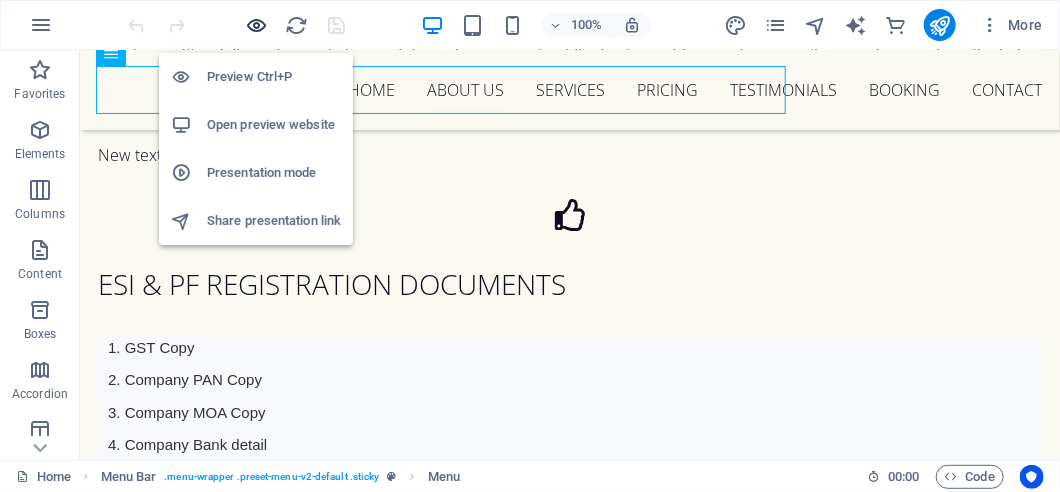 click at bounding box center (257, 25) 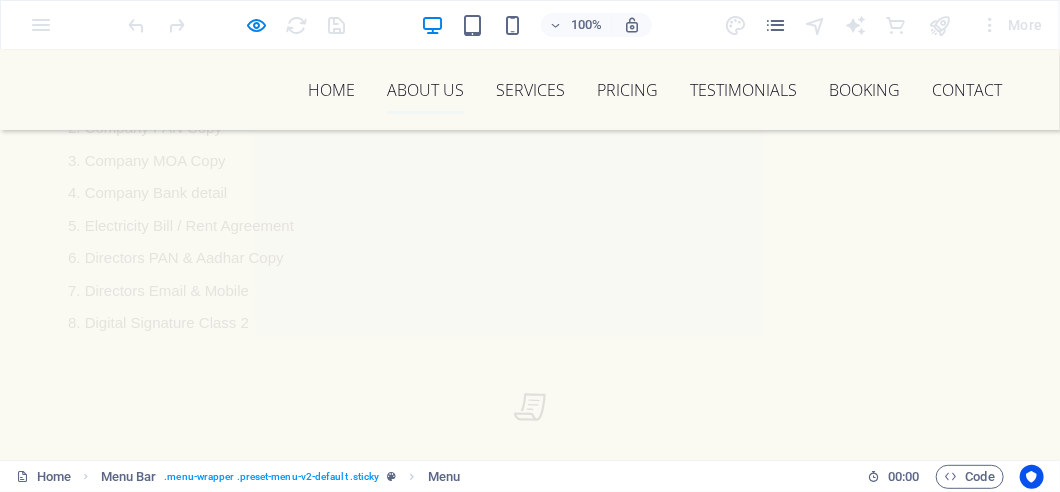 scroll, scrollTop: 1966, scrollLeft: 0, axis: vertical 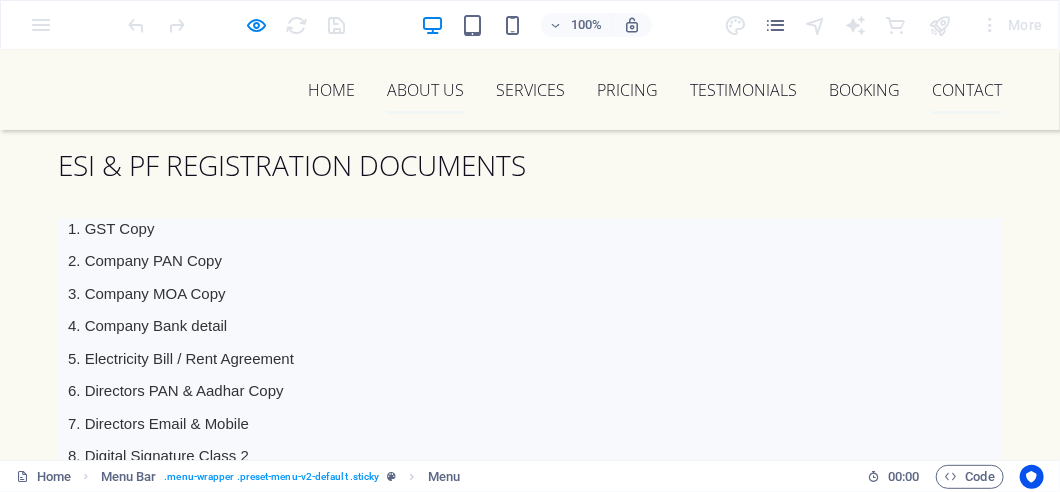 click on "Contact" at bounding box center [967, 89] 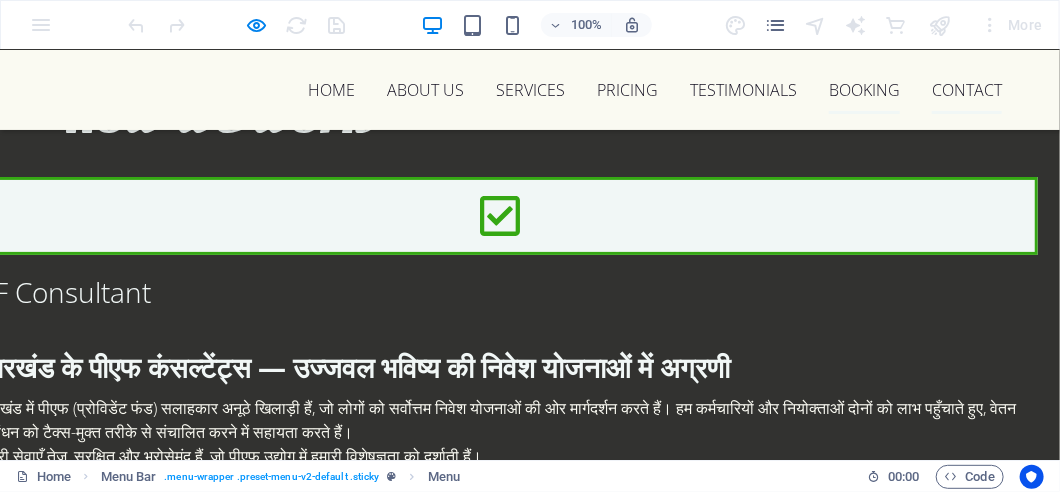 scroll, scrollTop: 12135, scrollLeft: 0, axis: vertical 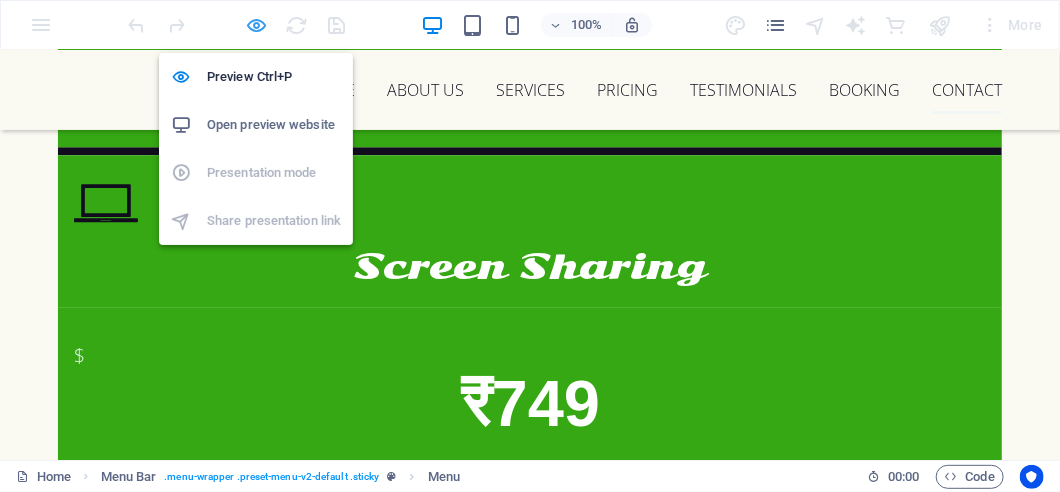 click at bounding box center [257, 25] 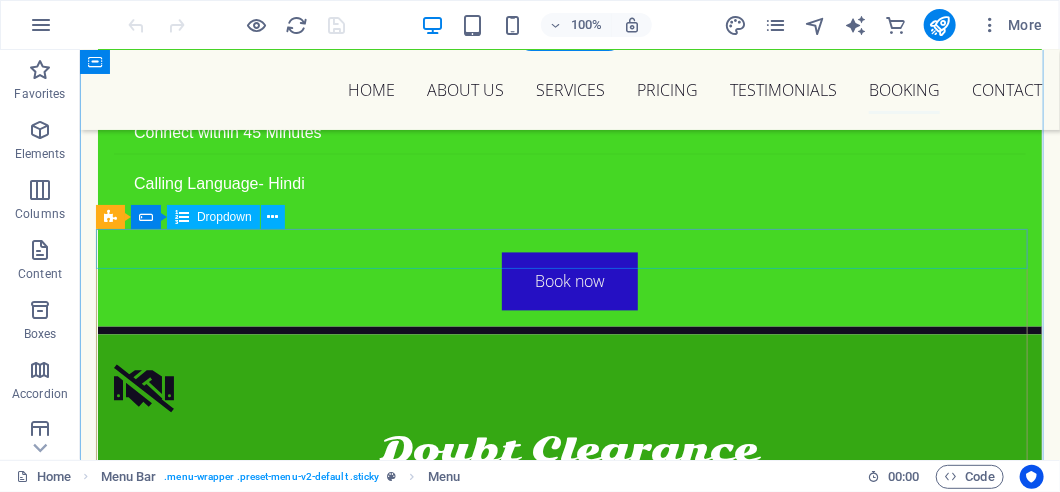scroll, scrollTop: 11640, scrollLeft: 0, axis: vertical 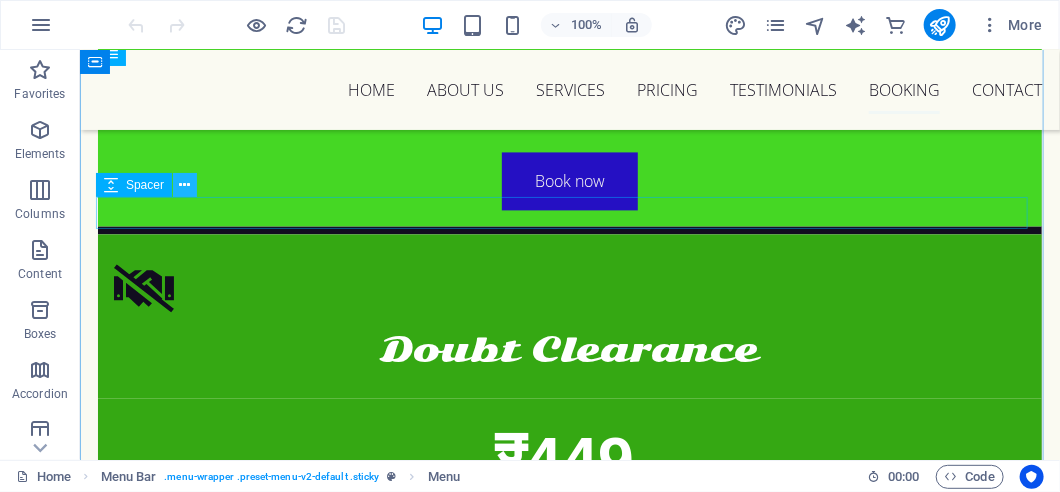 click at bounding box center [185, 185] 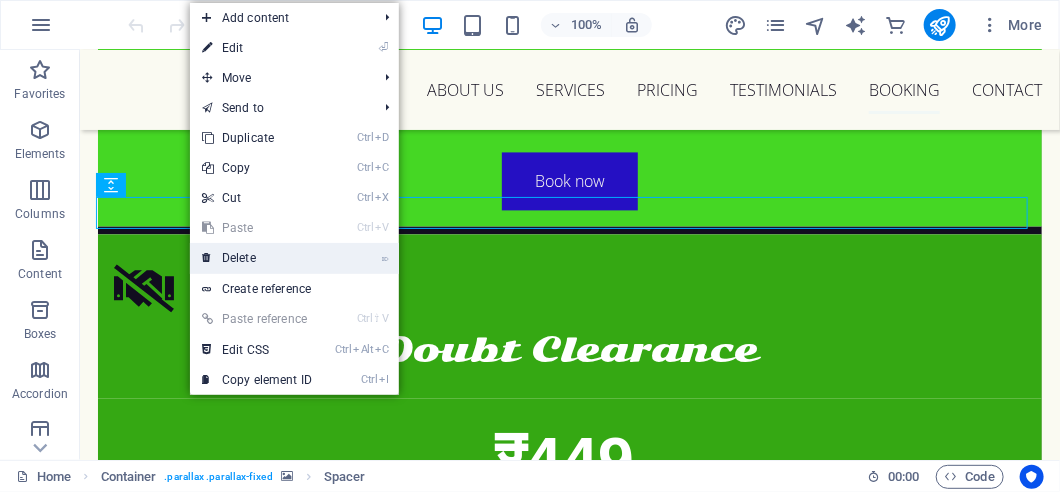 click on "⌦  Delete" at bounding box center [257, 258] 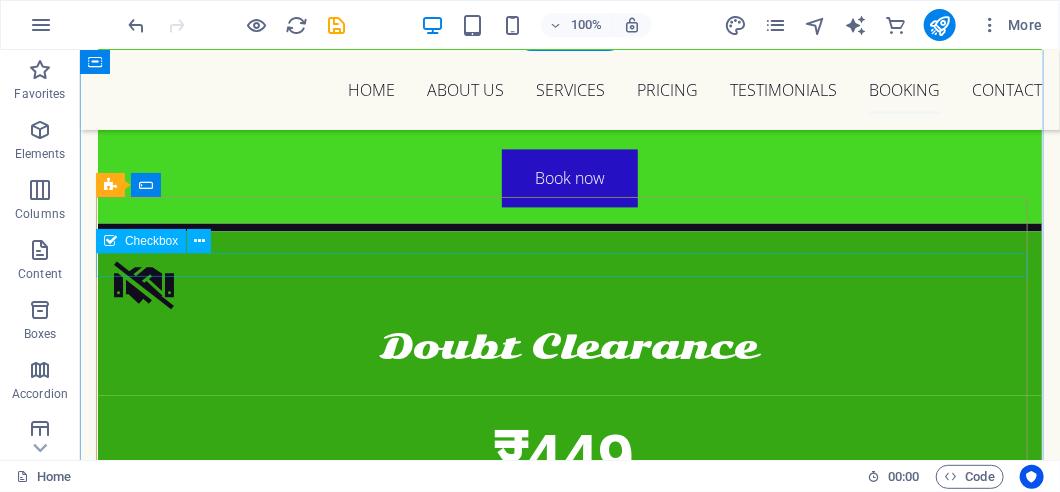 scroll, scrollTop: 11640, scrollLeft: 0, axis: vertical 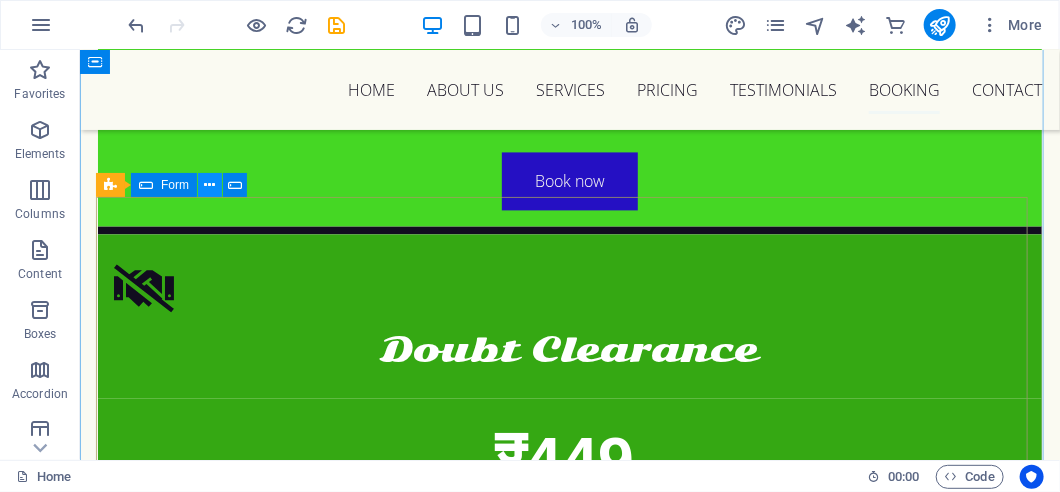click at bounding box center [210, 185] 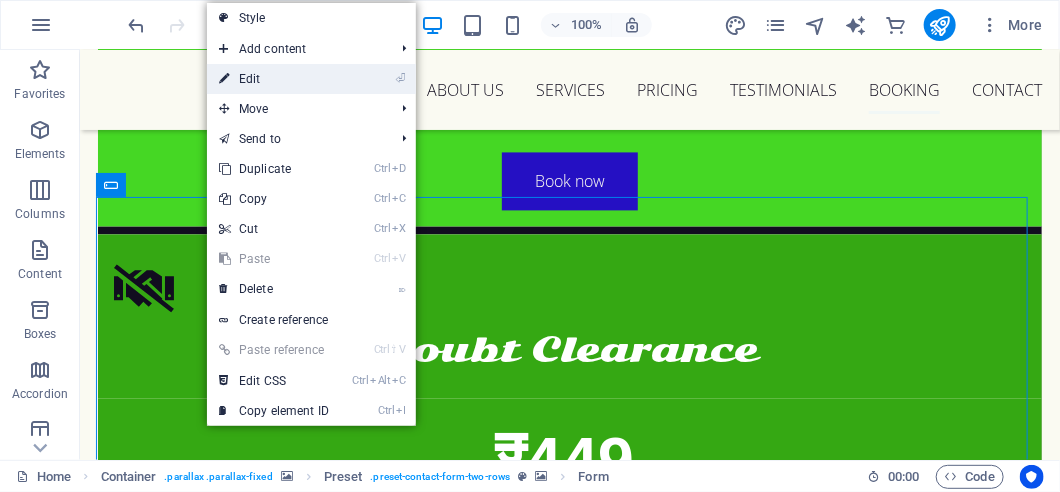 click on "⏎  Edit" at bounding box center [274, 79] 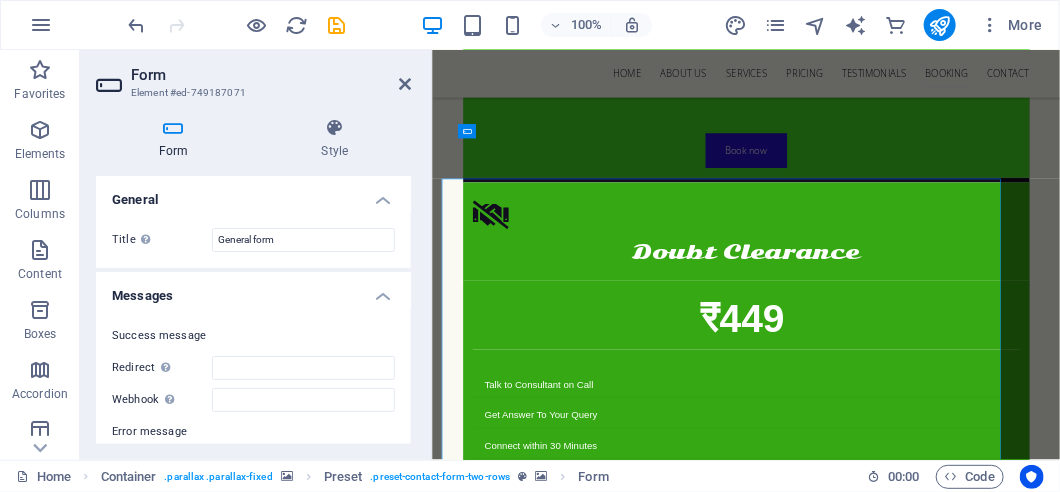 scroll, scrollTop: 11572, scrollLeft: 0, axis: vertical 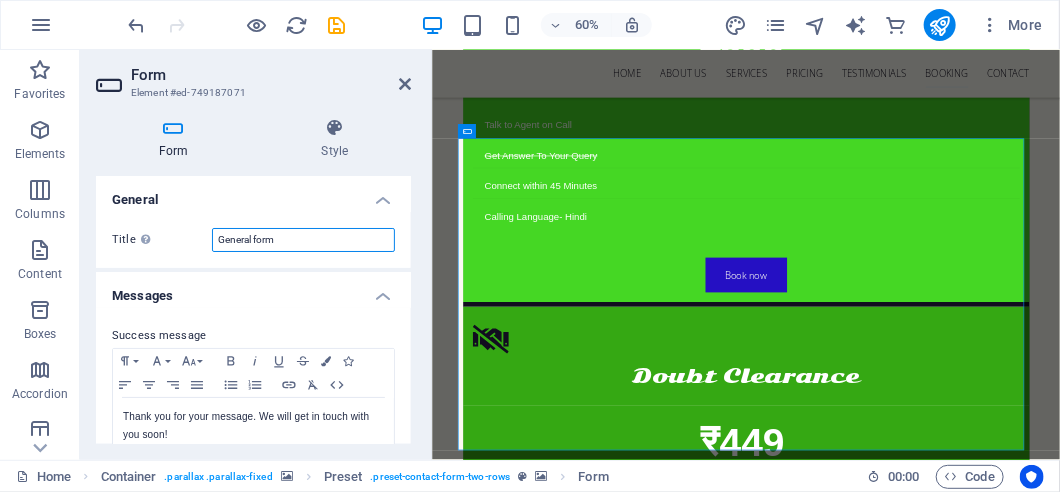 click on "General form" at bounding box center (303, 240) 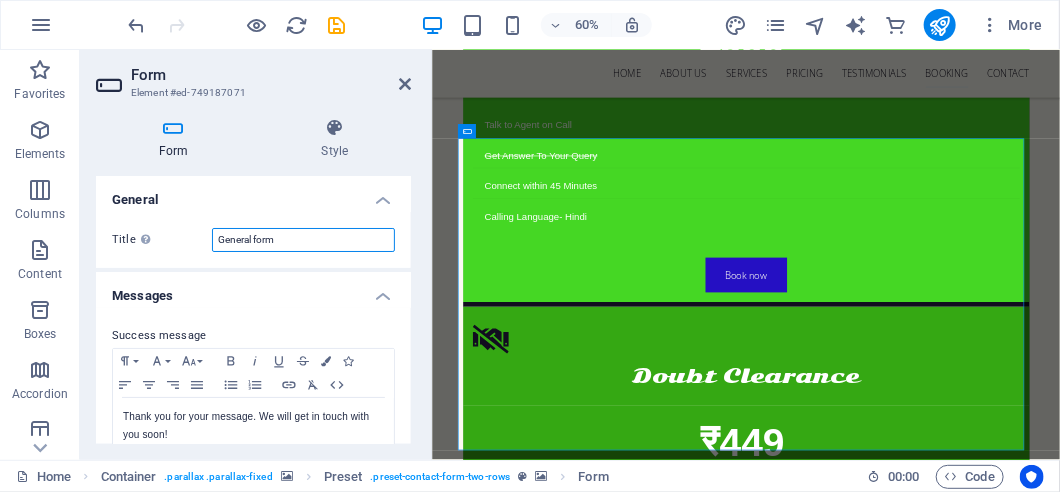 scroll, scrollTop: 99, scrollLeft: 0, axis: vertical 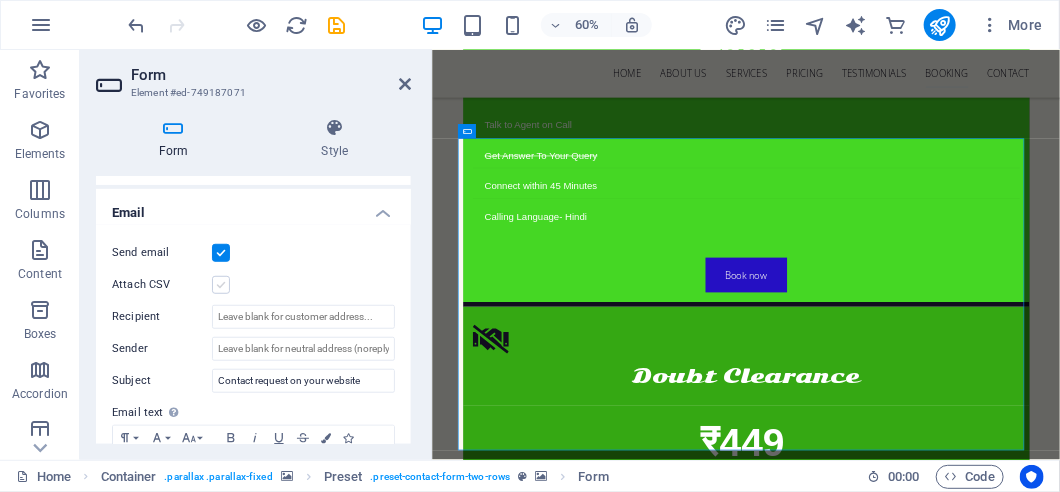 click at bounding box center (221, 285) 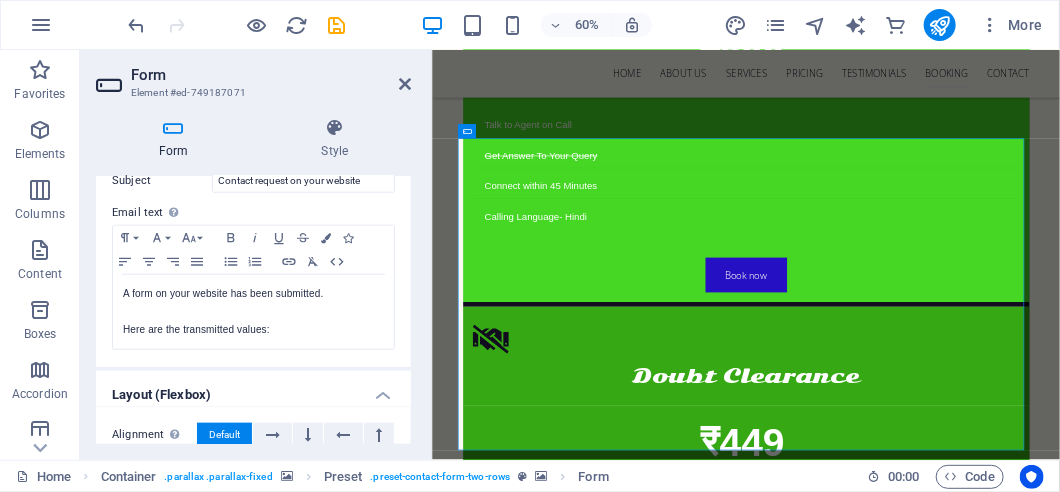scroll, scrollTop: 700, scrollLeft: 0, axis: vertical 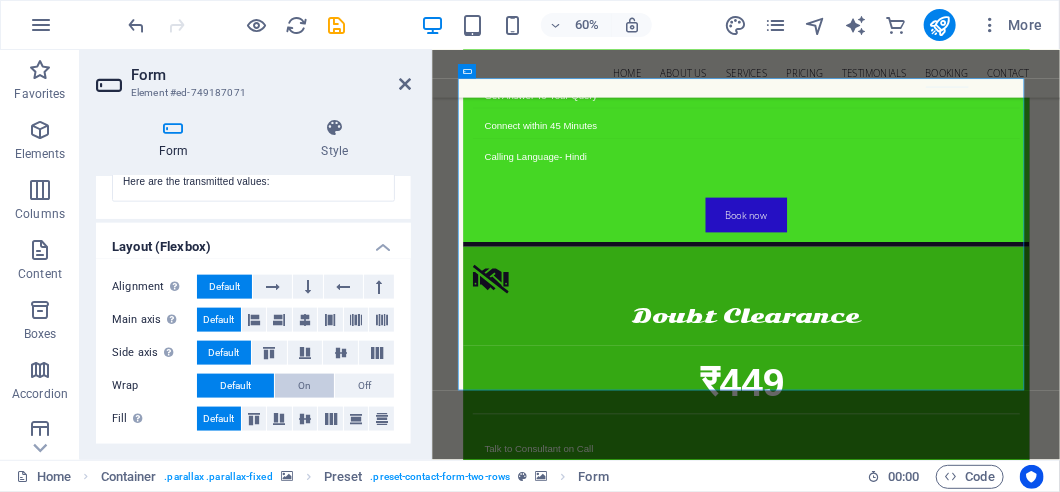 click on "On" at bounding box center [304, 386] 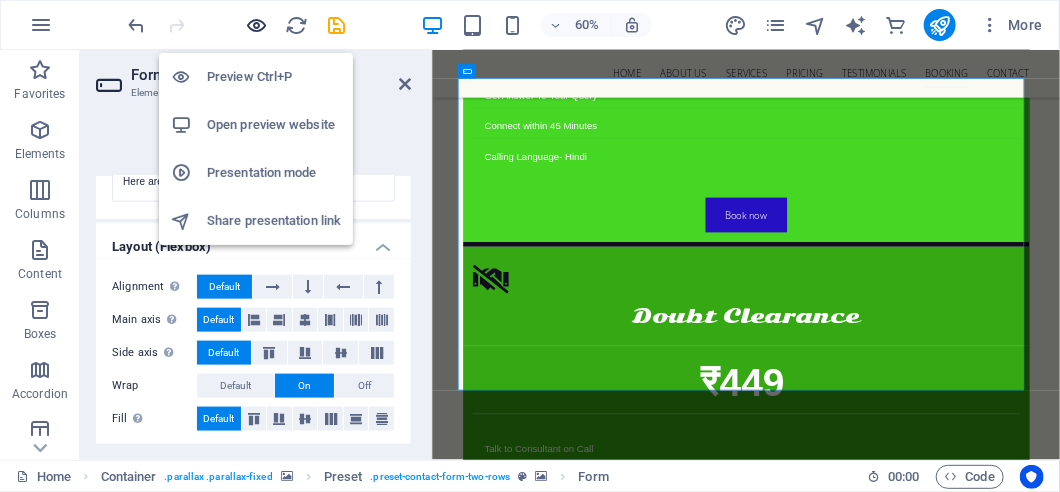 click at bounding box center [257, 25] 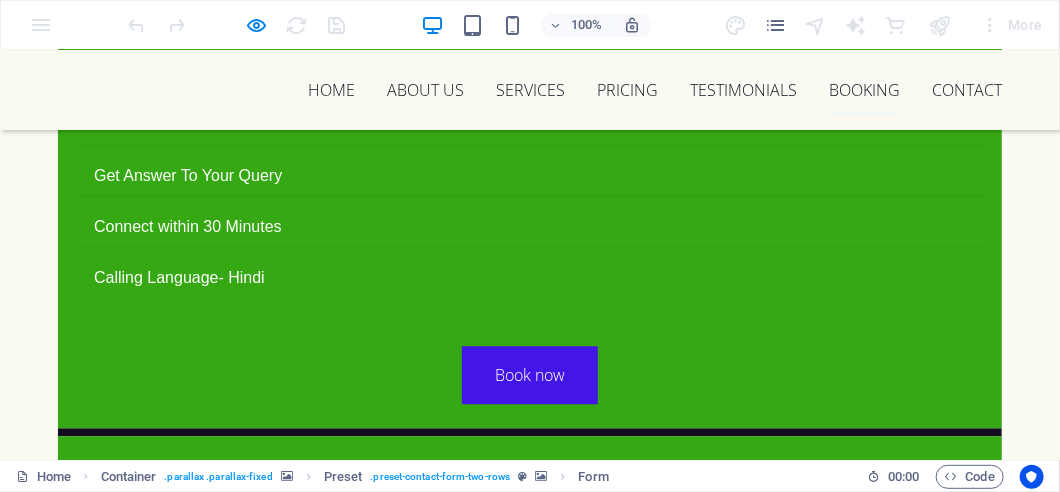 scroll, scrollTop: 11836, scrollLeft: 0, axis: vertical 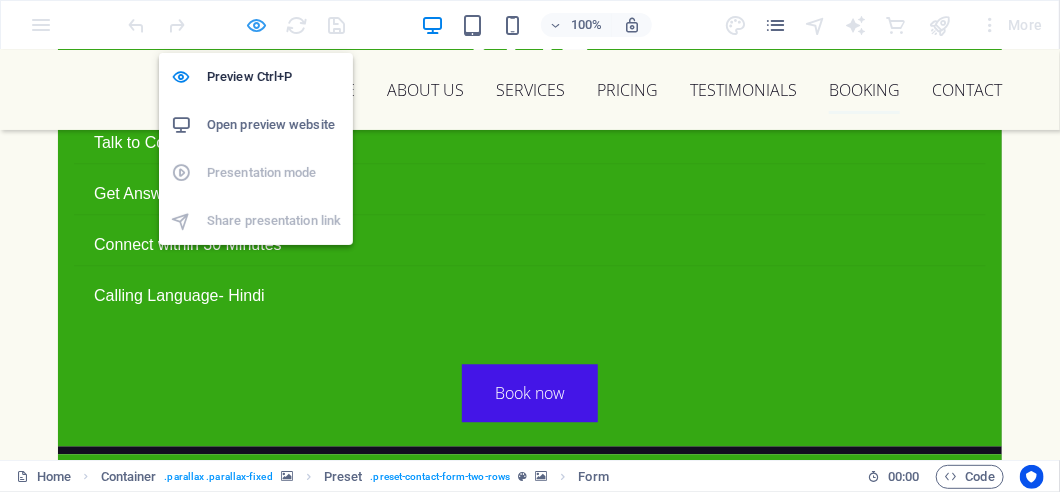 drag, startPoint x: 257, startPoint y: 22, endPoint x: 238, endPoint y: 392, distance: 370.48752 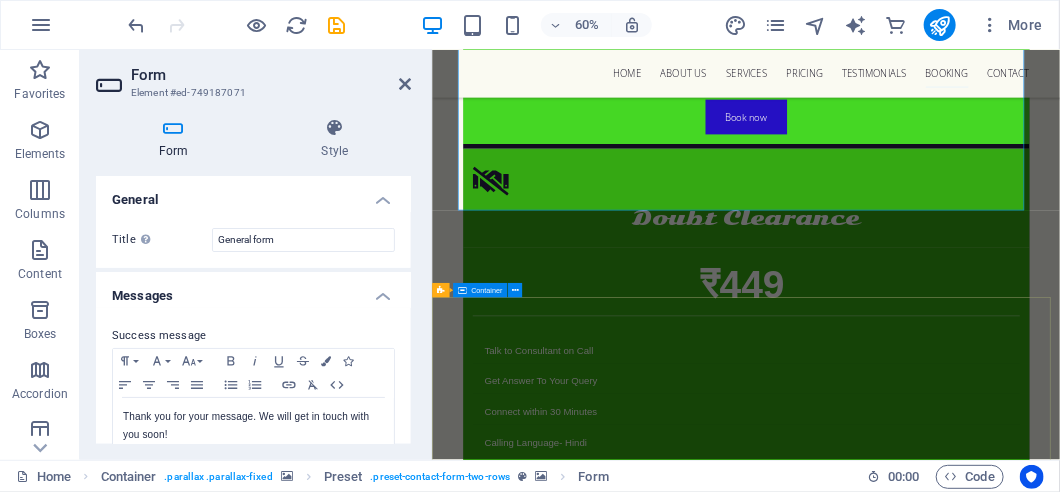 scroll, scrollTop: 11972, scrollLeft: 0, axis: vertical 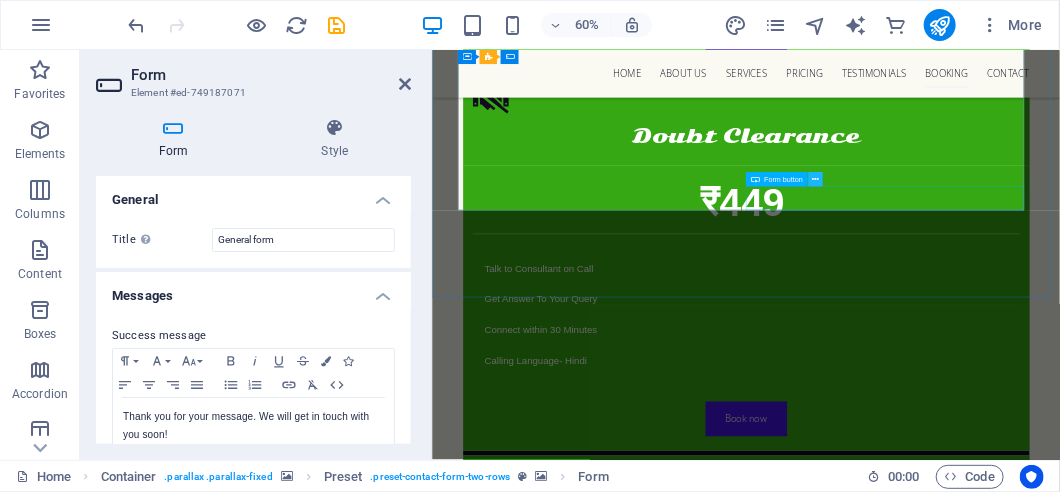 click at bounding box center (815, 179) 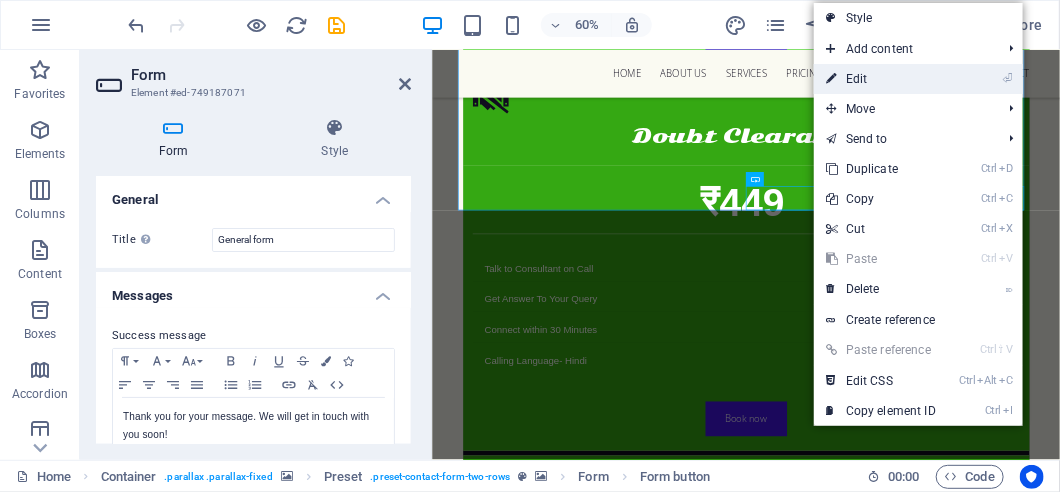 click on "⏎  Edit" at bounding box center (881, 79) 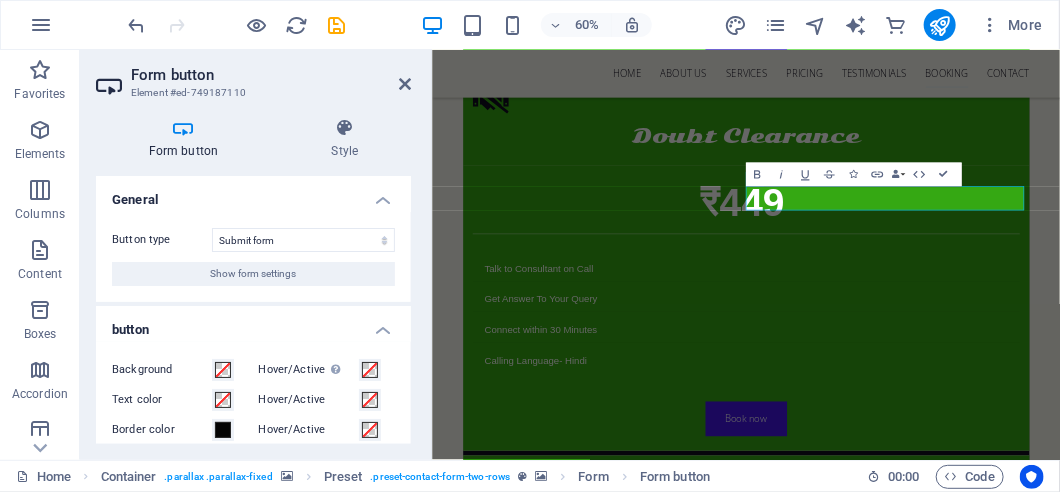 scroll, scrollTop: 99, scrollLeft: 0, axis: vertical 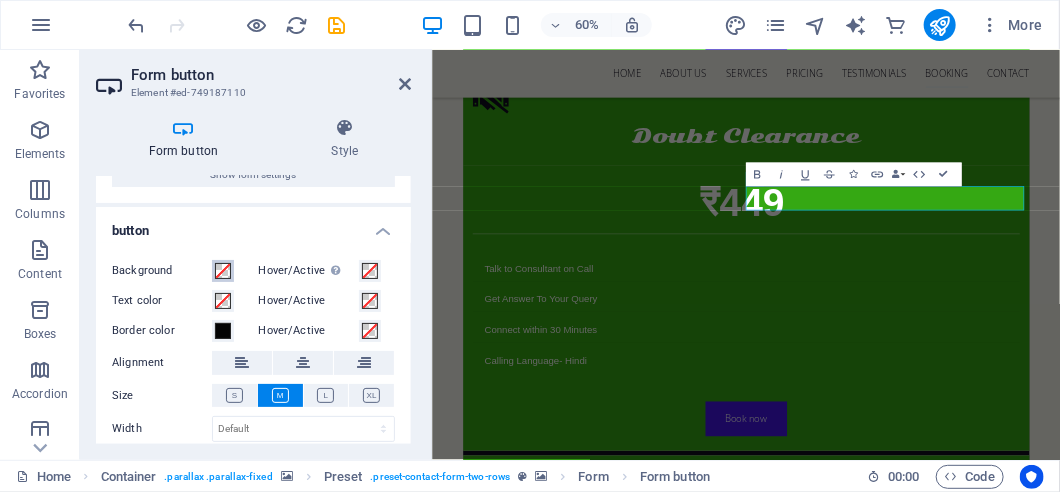 click at bounding box center (223, 271) 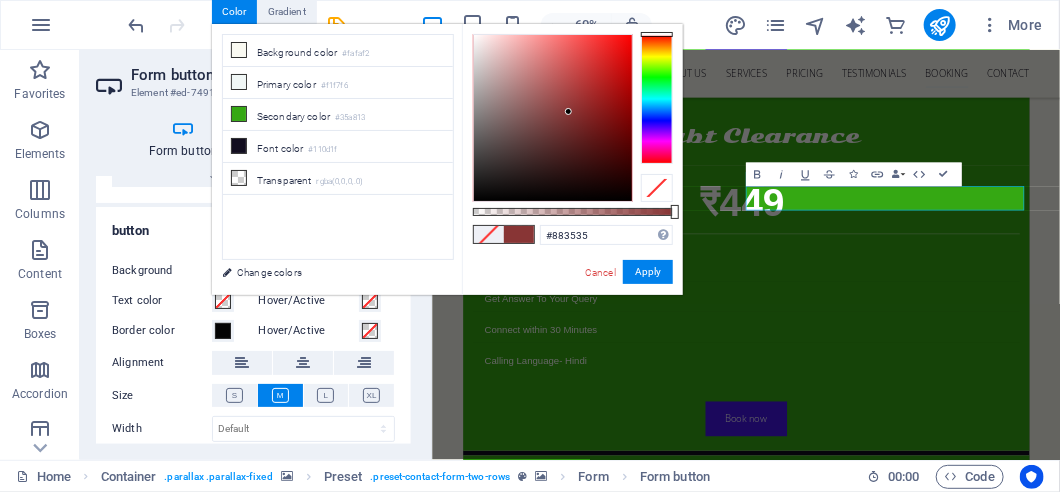 drag, startPoint x: 543, startPoint y: 136, endPoint x: 566, endPoint y: 112, distance: 33.24154 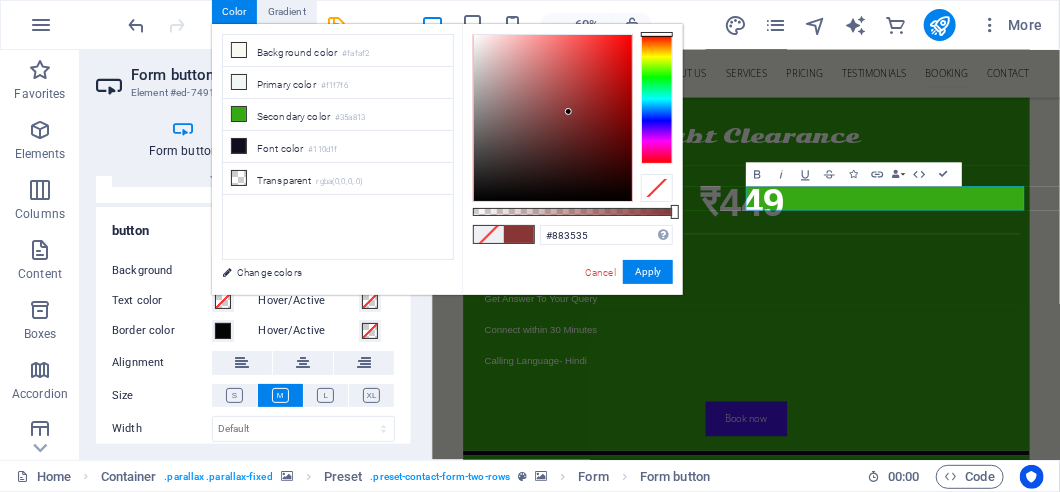 click at bounding box center [553, 118] 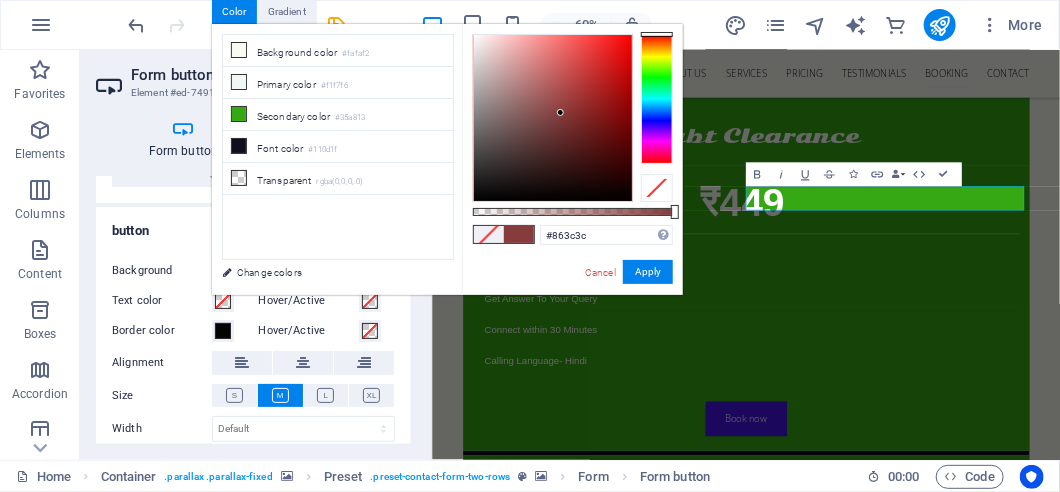 click at bounding box center [560, 112] 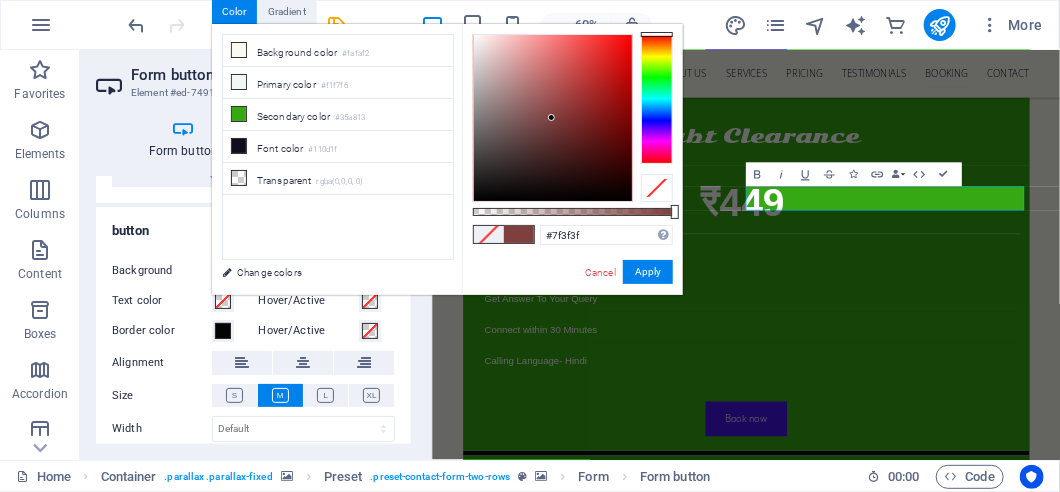 click at bounding box center (551, 117) 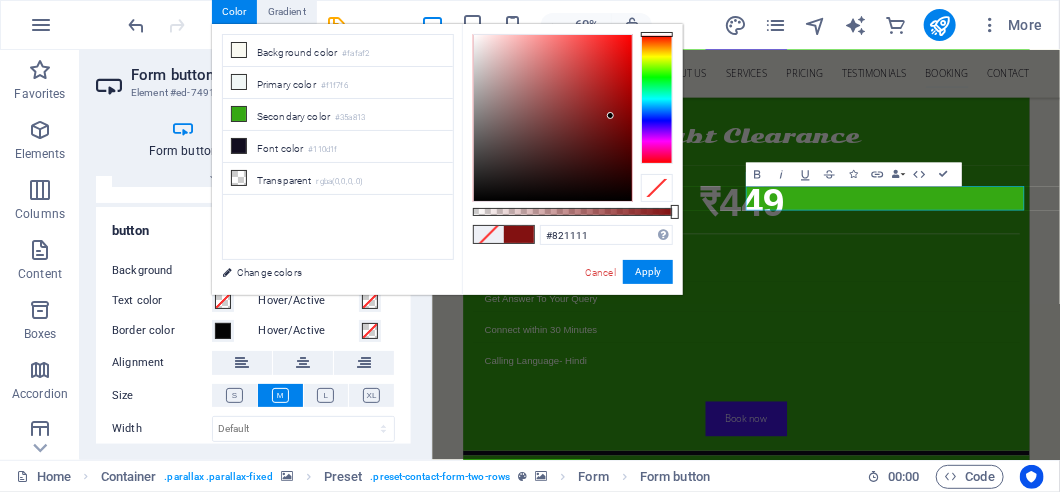 drag, startPoint x: 552, startPoint y: 118, endPoint x: 611, endPoint y: 116, distance: 59.03389 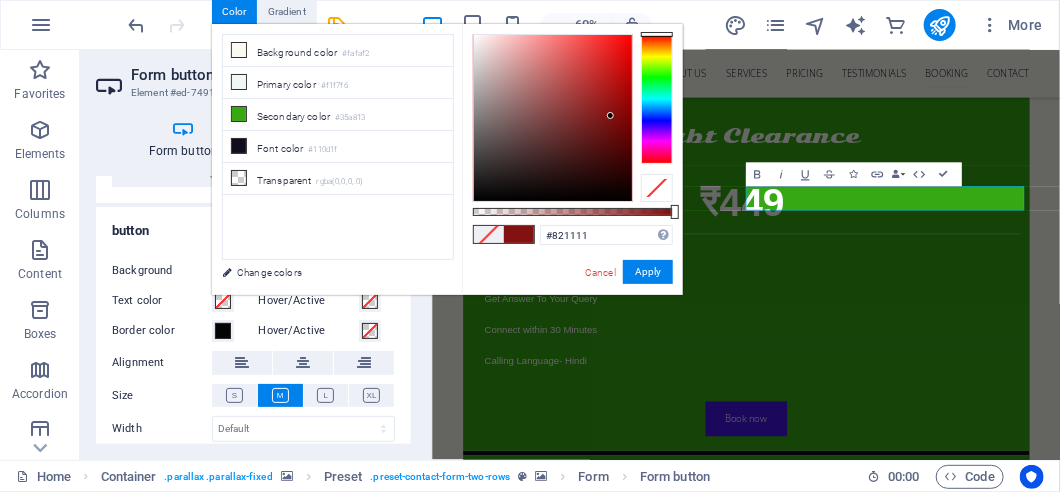 click at bounding box center [553, 118] 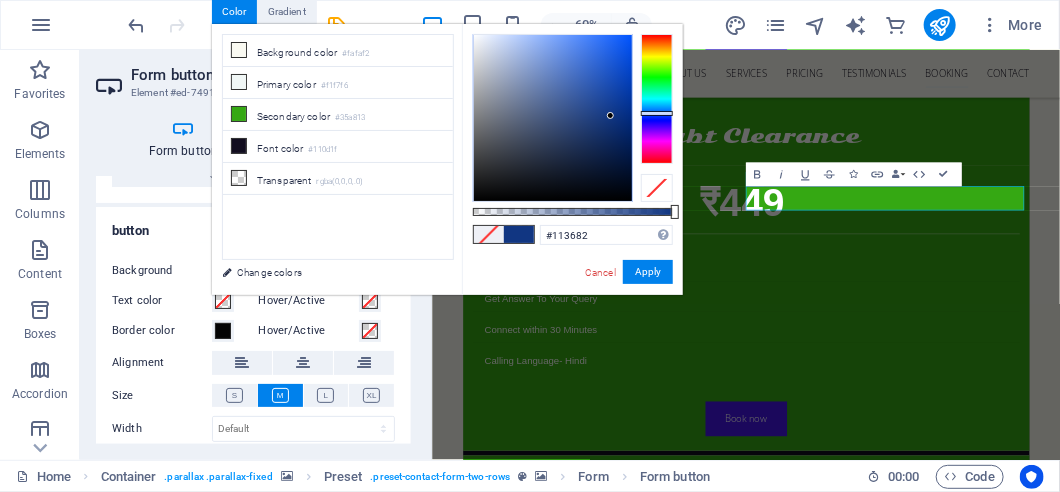 click at bounding box center [657, 99] 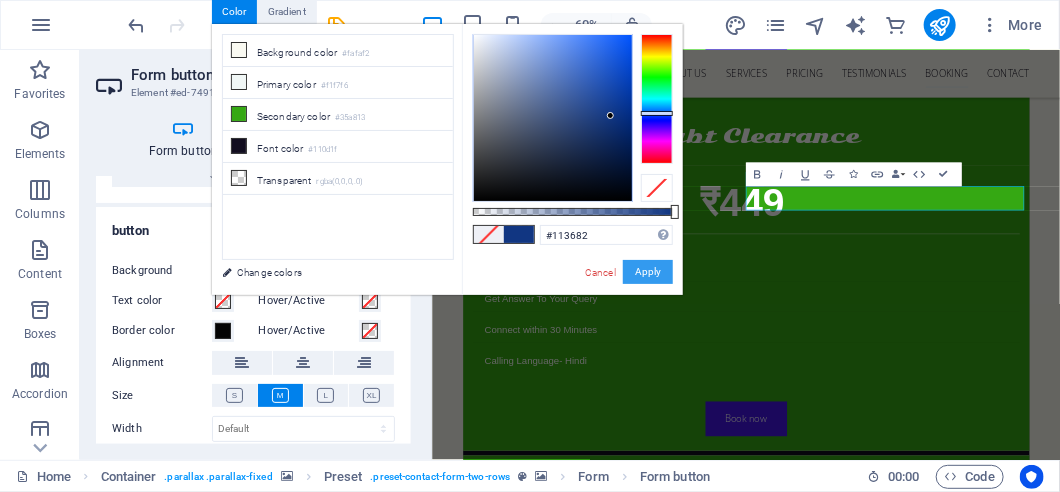 click on "Apply" at bounding box center [648, 272] 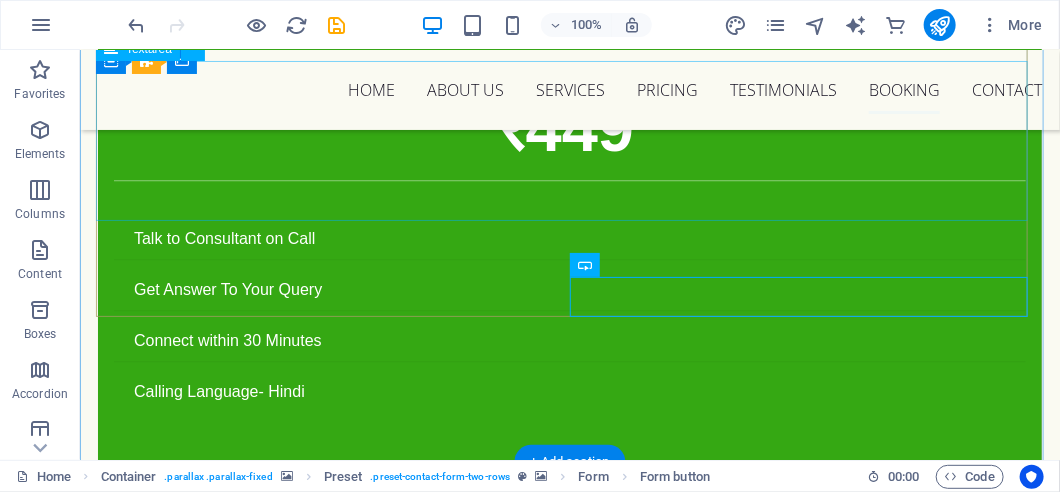 scroll, scrollTop: 12040, scrollLeft: 0, axis: vertical 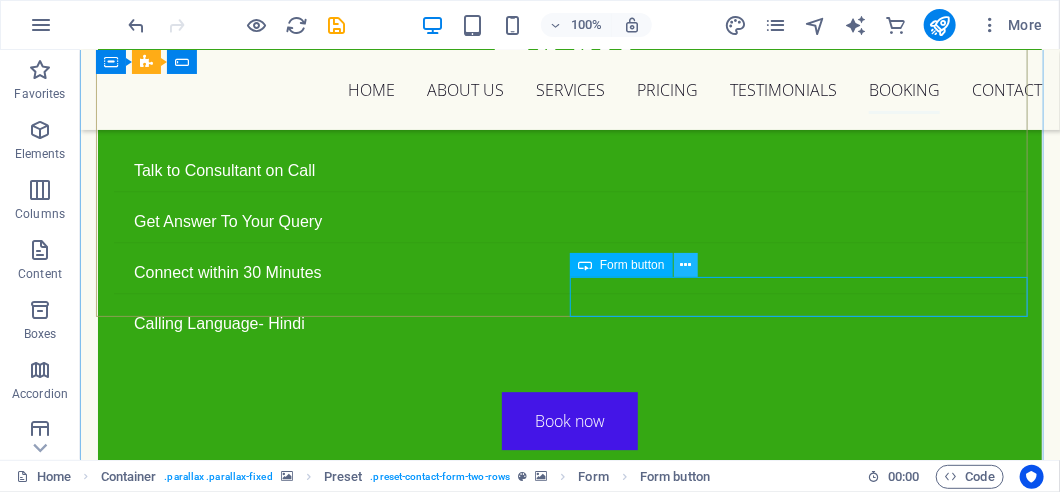 click at bounding box center [685, 265] 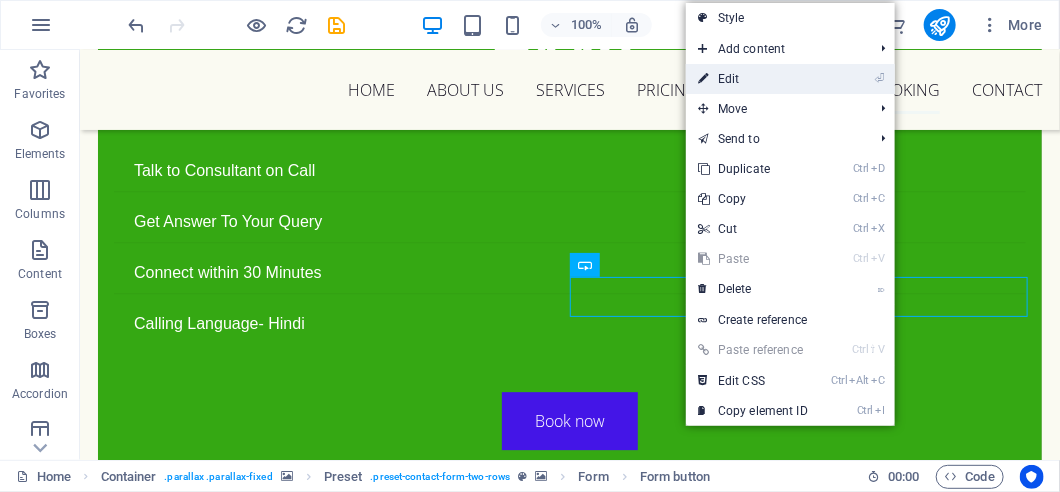 click on "⏎  Edit" at bounding box center [753, 79] 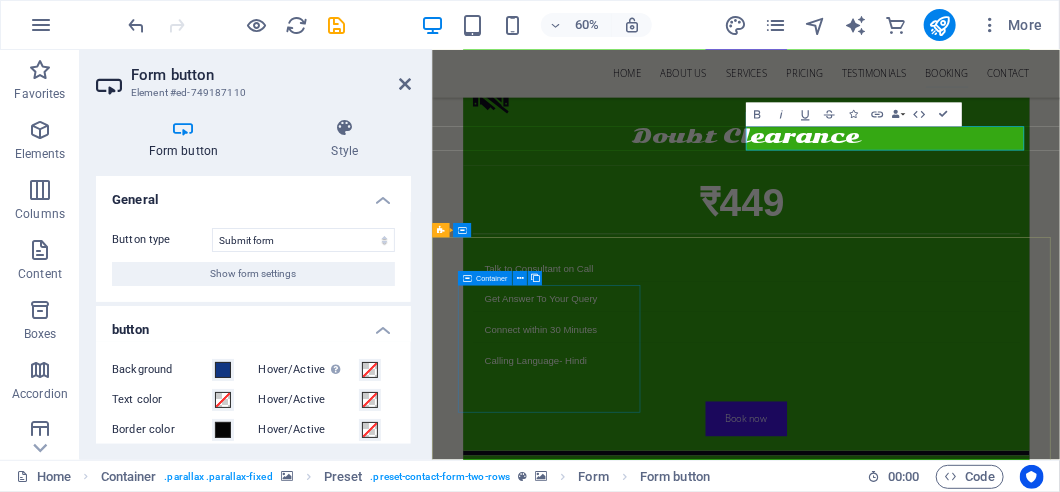 scroll, scrollTop: 12072, scrollLeft: 0, axis: vertical 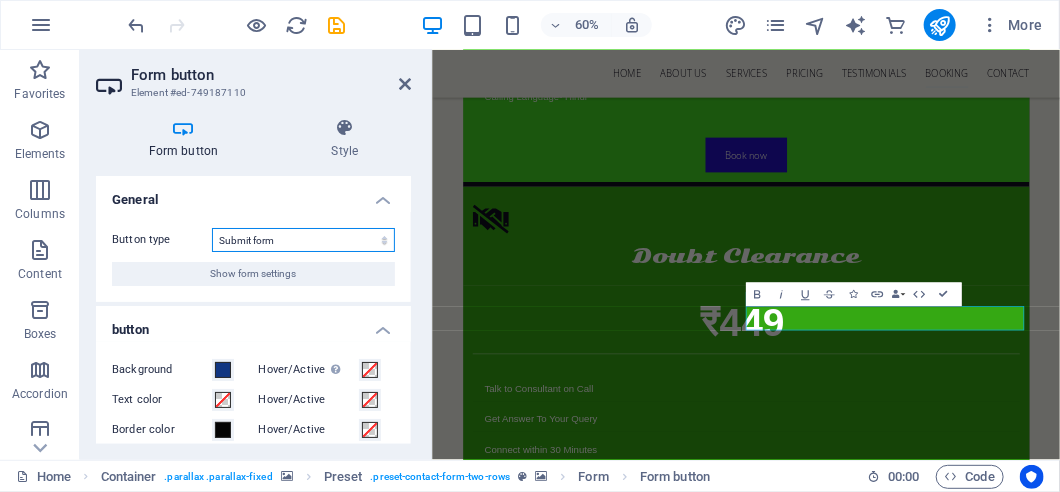 click on "Submit form Reset form No action" at bounding box center (303, 240) 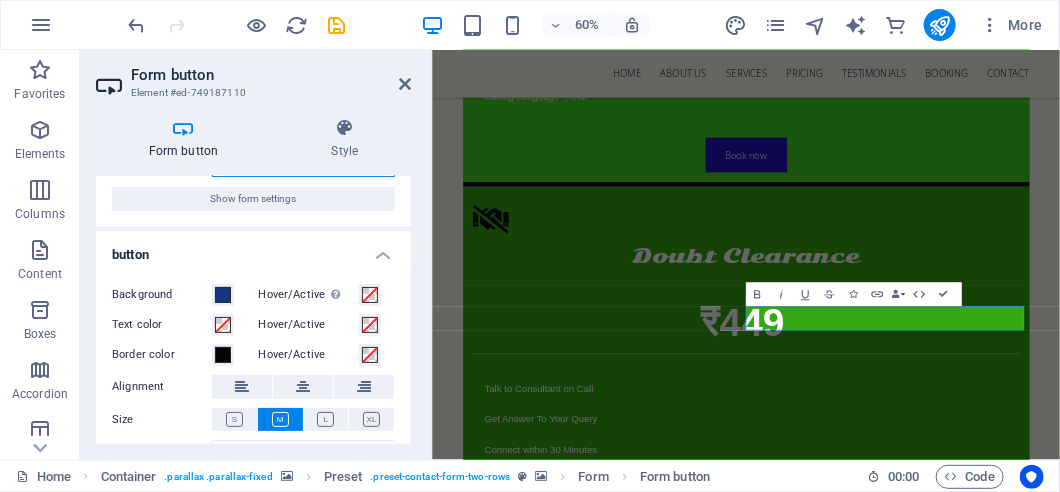 scroll, scrollTop: 99, scrollLeft: 0, axis: vertical 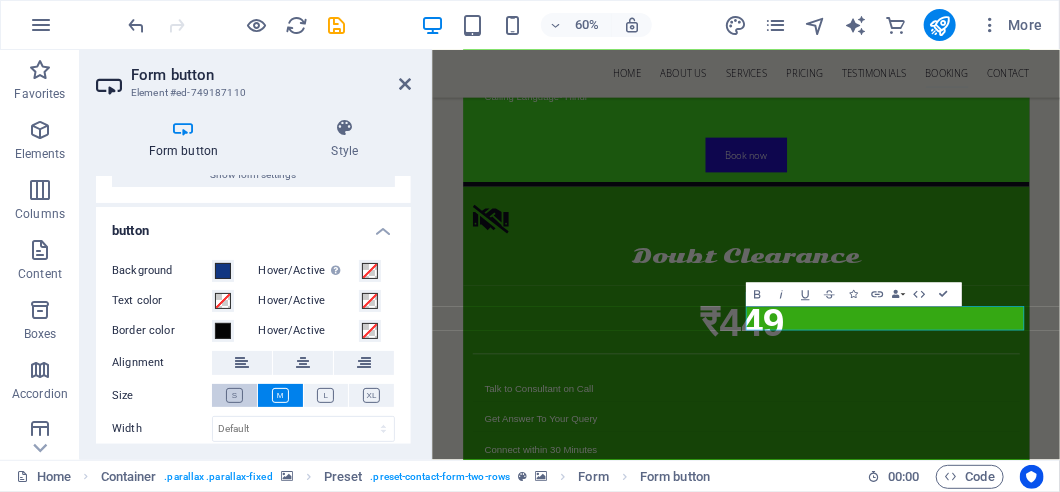 click at bounding box center (234, 395) 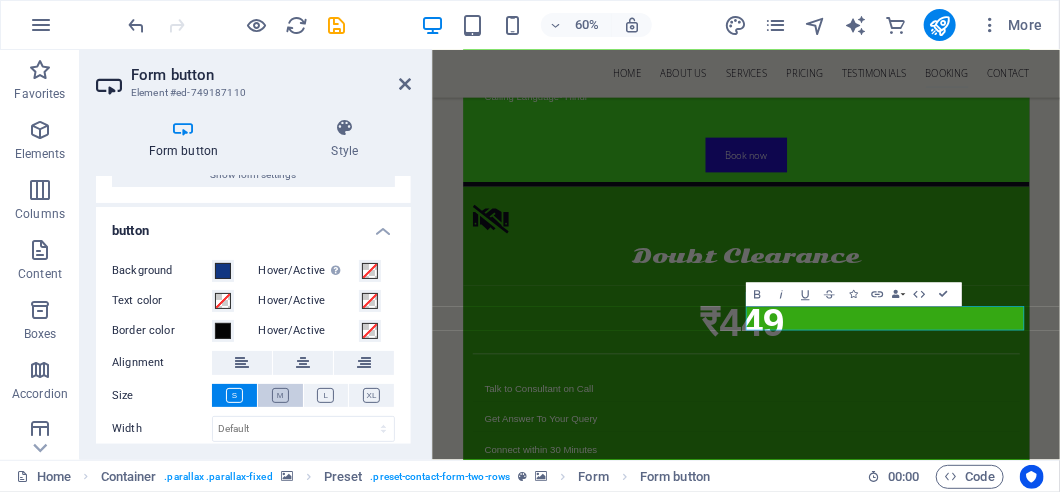 click at bounding box center (280, 395) 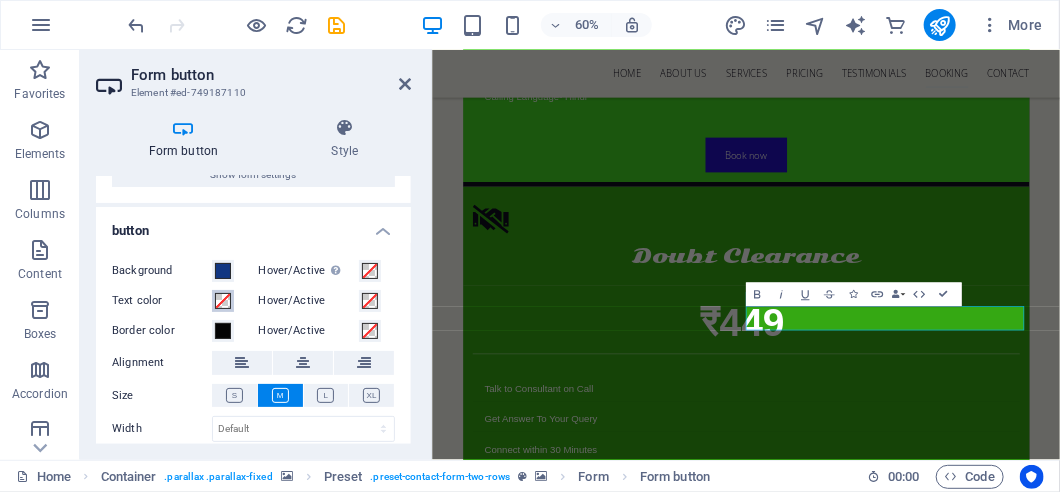 click at bounding box center (223, 301) 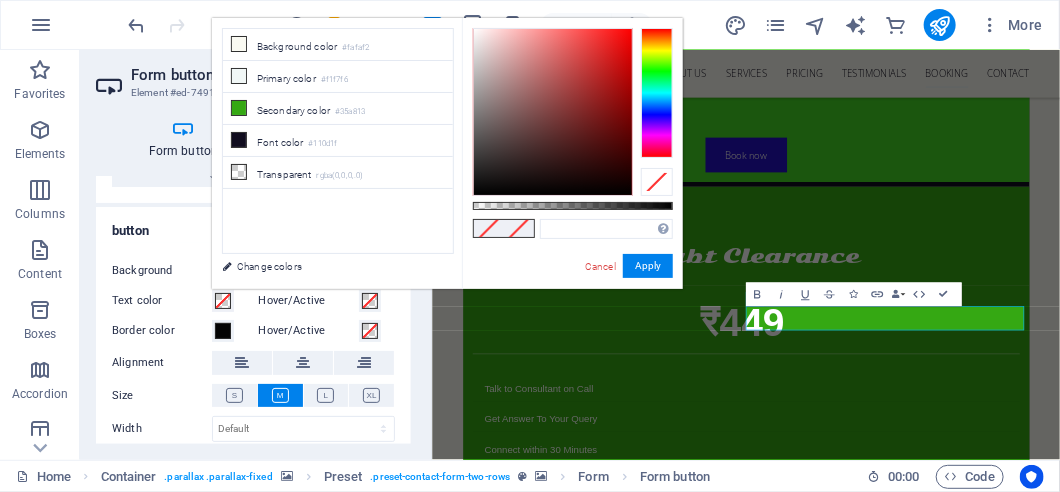 type on "#e21e1e" 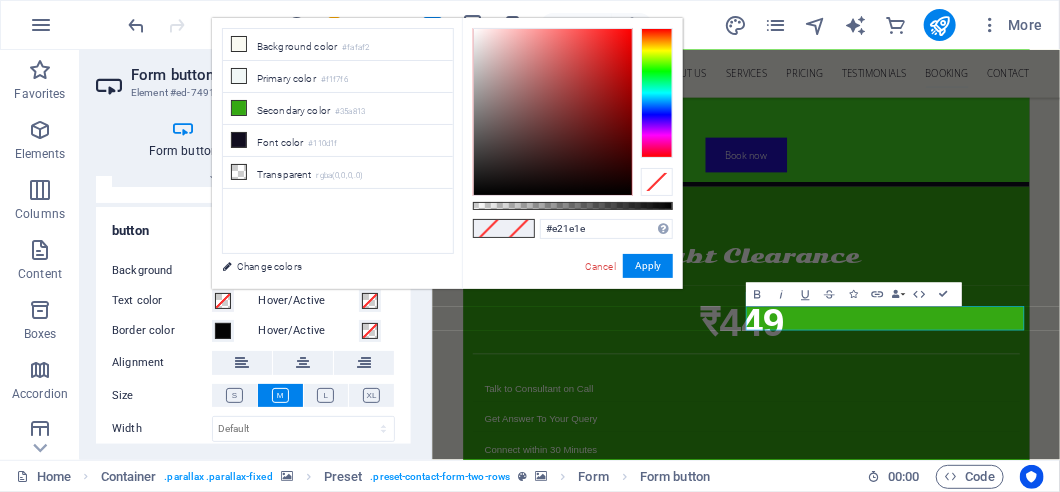 click at bounding box center [553, 112] 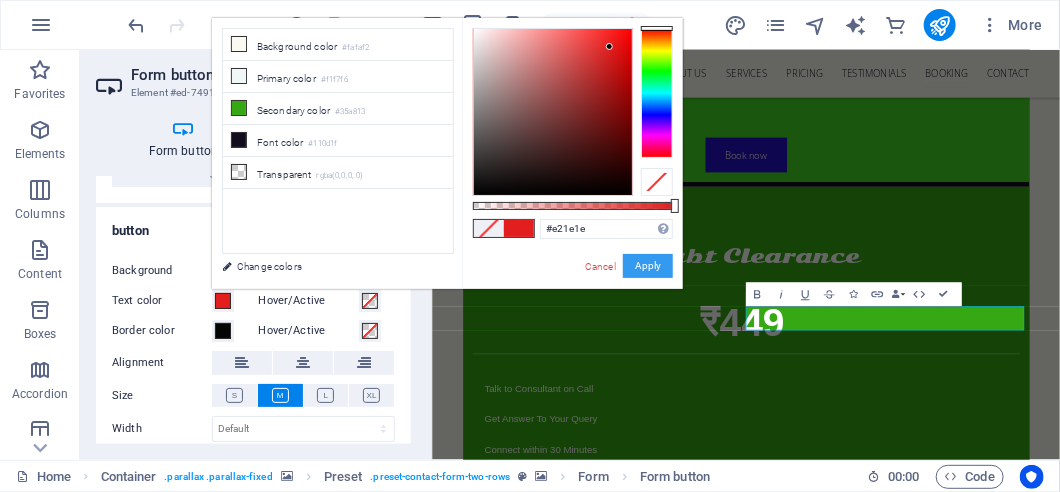 click on "Apply" at bounding box center (648, 266) 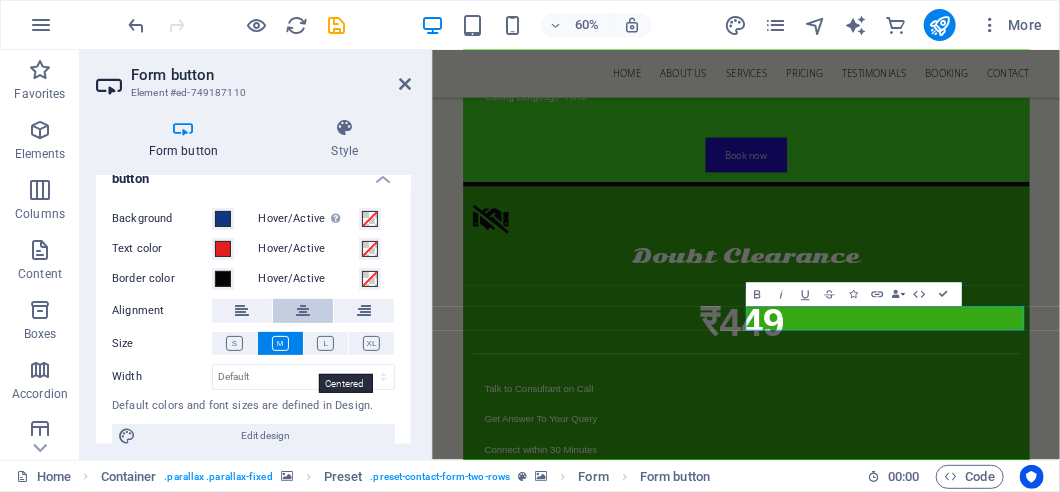 scroll, scrollTop: 169, scrollLeft: 0, axis: vertical 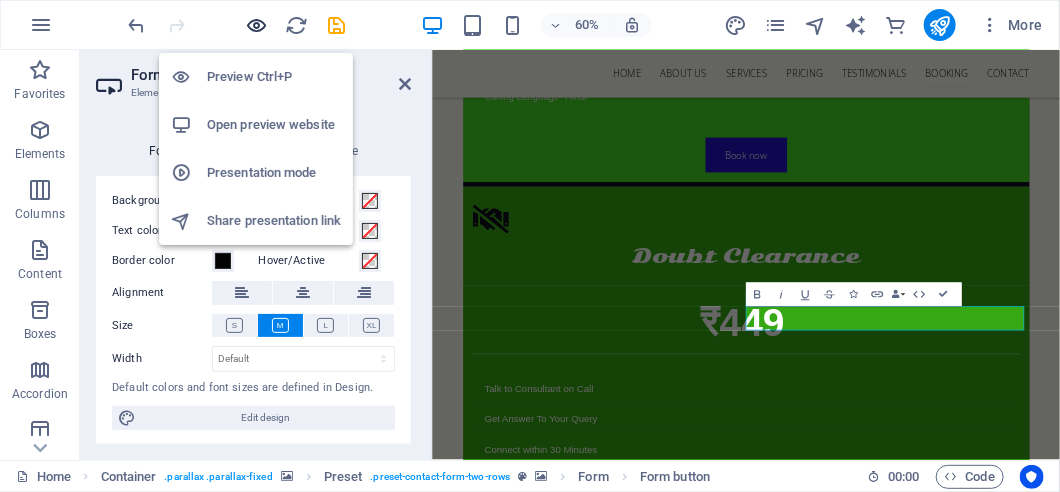 click at bounding box center [257, 25] 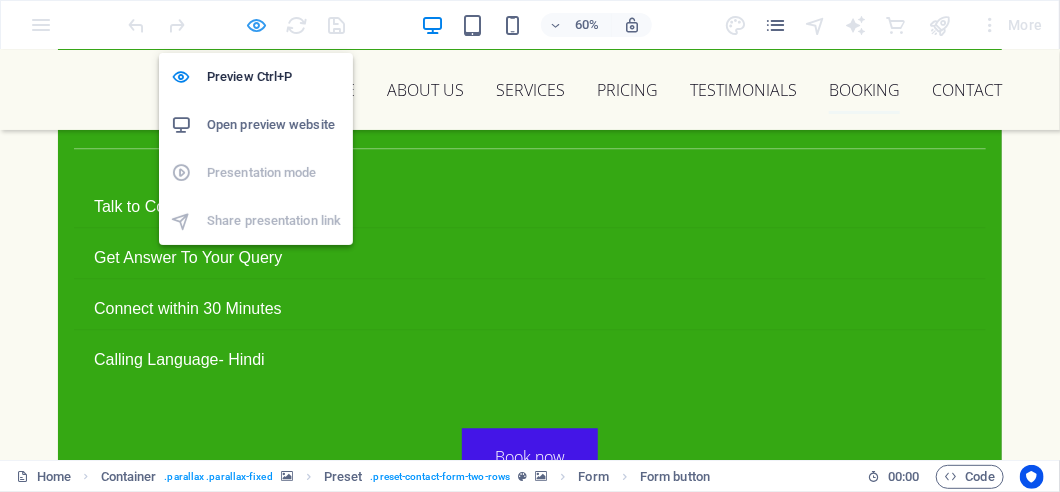 scroll, scrollTop: 11878, scrollLeft: 0, axis: vertical 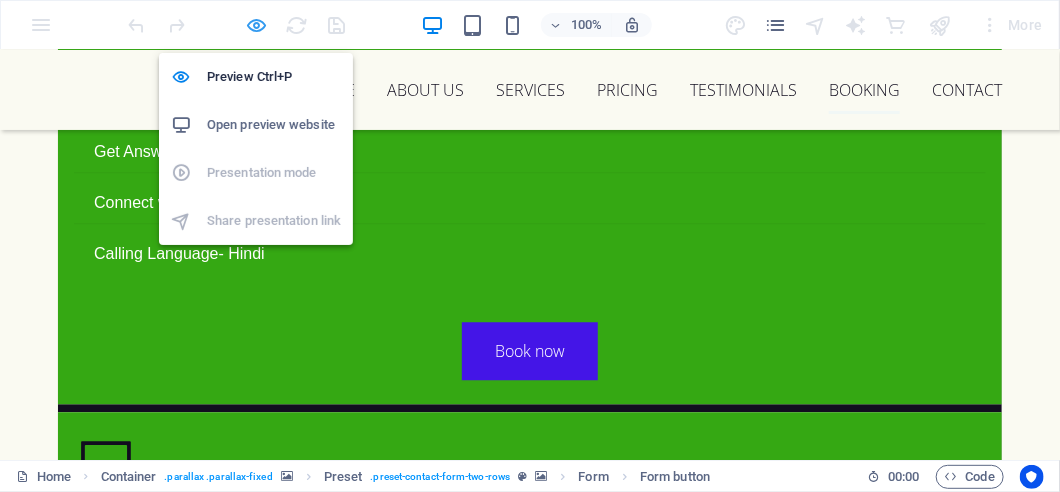 click at bounding box center [257, 25] 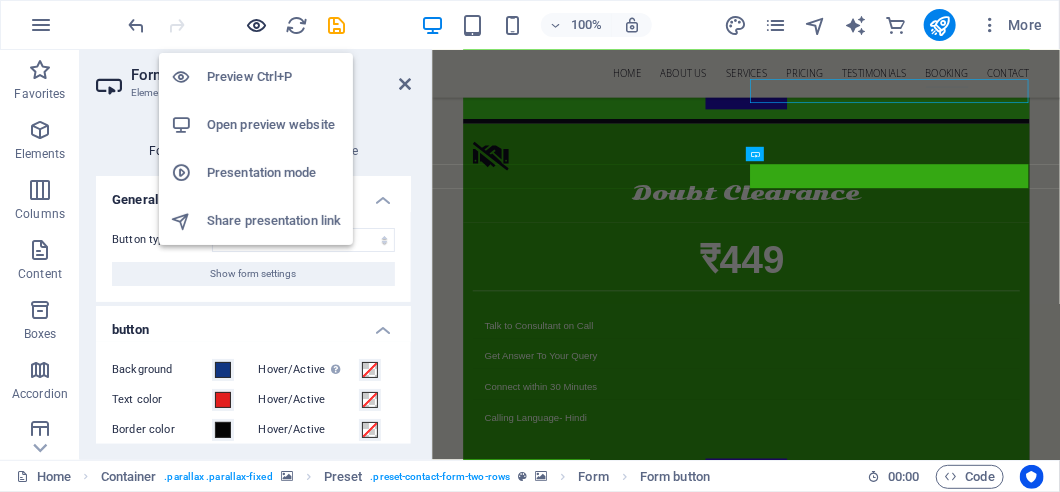 scroll, scrollTop: 12014, scrollLeft: 0, axis: vertical 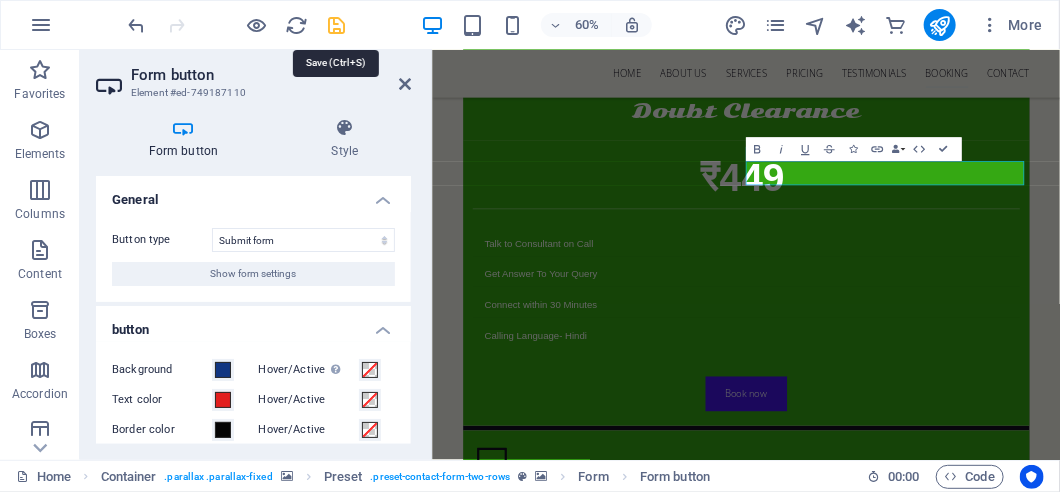 click at bounding box center [337, 25] 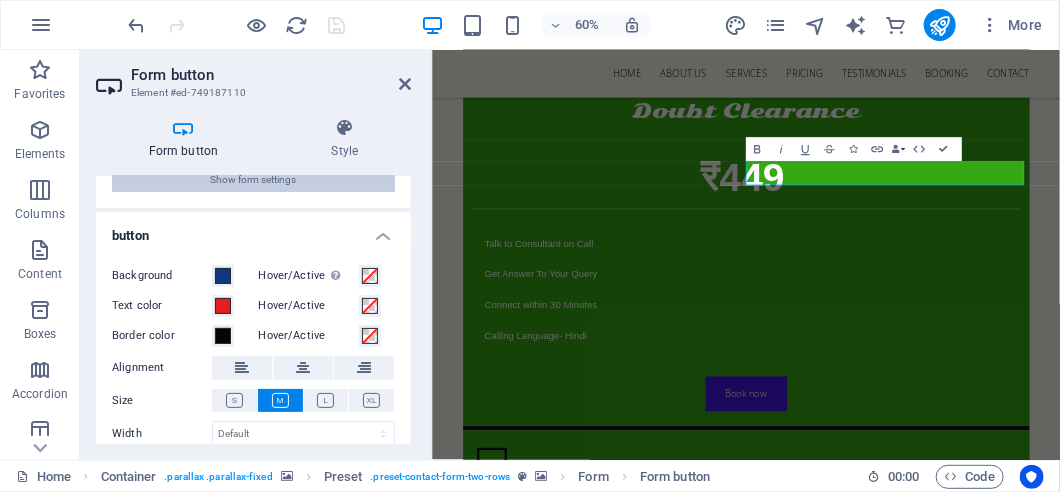 scroll, scrollTop: 99, scrollLeft: 0, axis: vertical 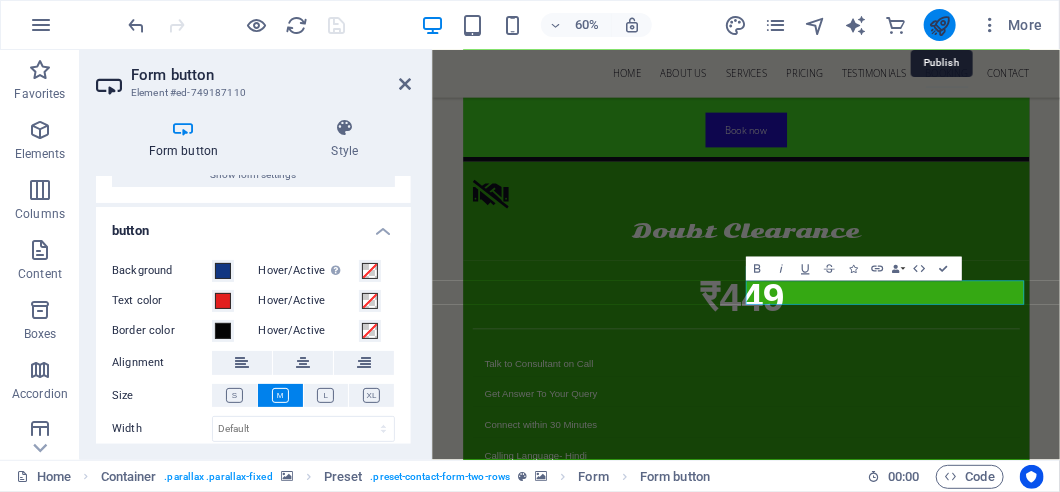 click at bounding box center [939, 25] 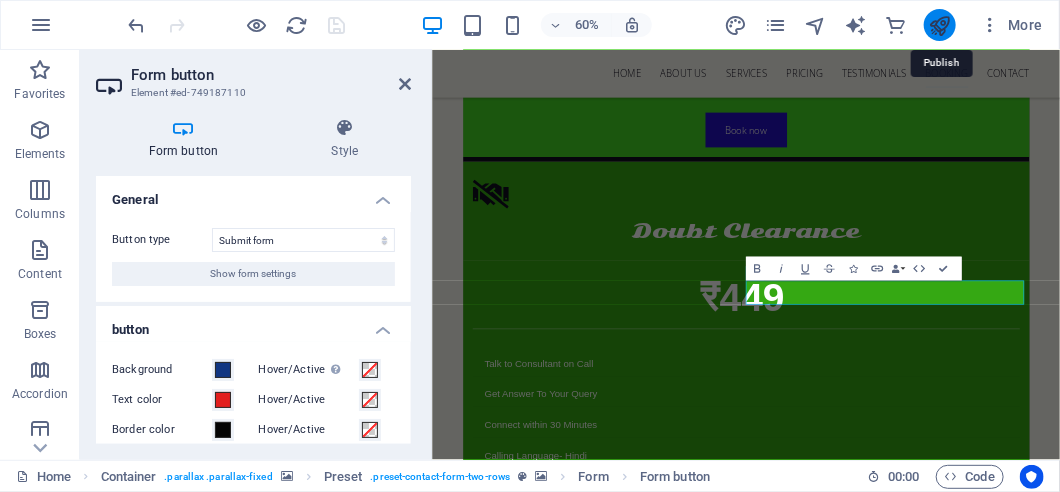 click at bounding box center [939, 25] 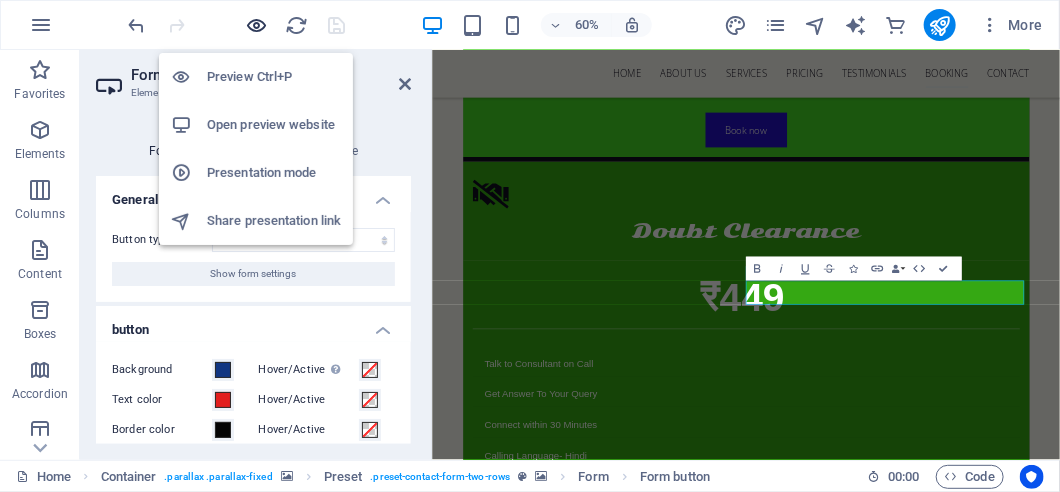 click at bounding box center (257, 25) 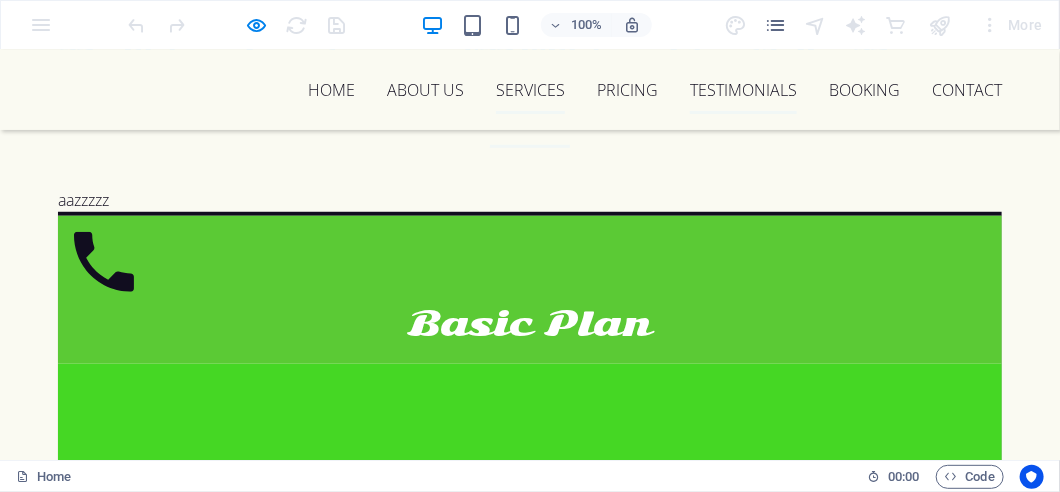 scroll, scrollTop: 10678, scrollLeft: 0, axis: vertical 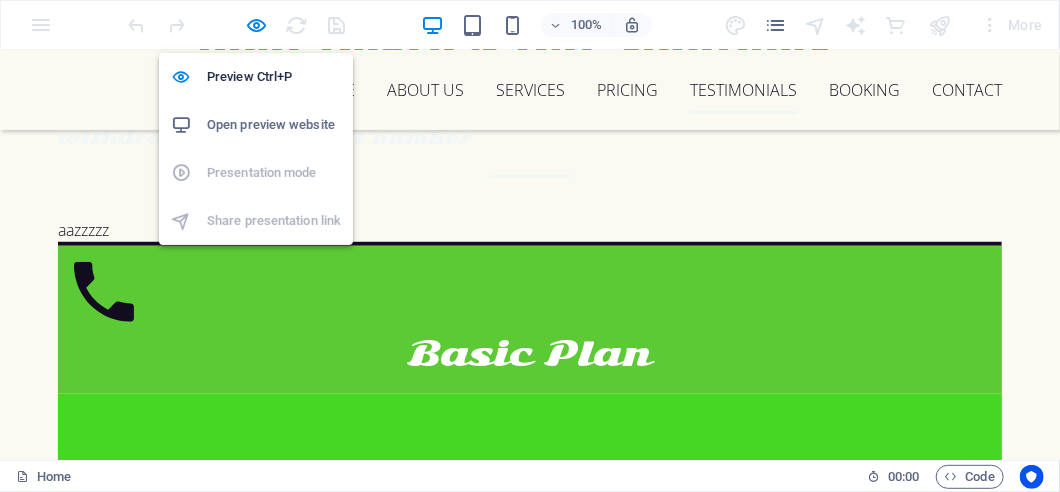 drag, startPoint x: 259, startPoint y: 23, endPoint x: 548, endPoint y: 42, distance: 289.6239 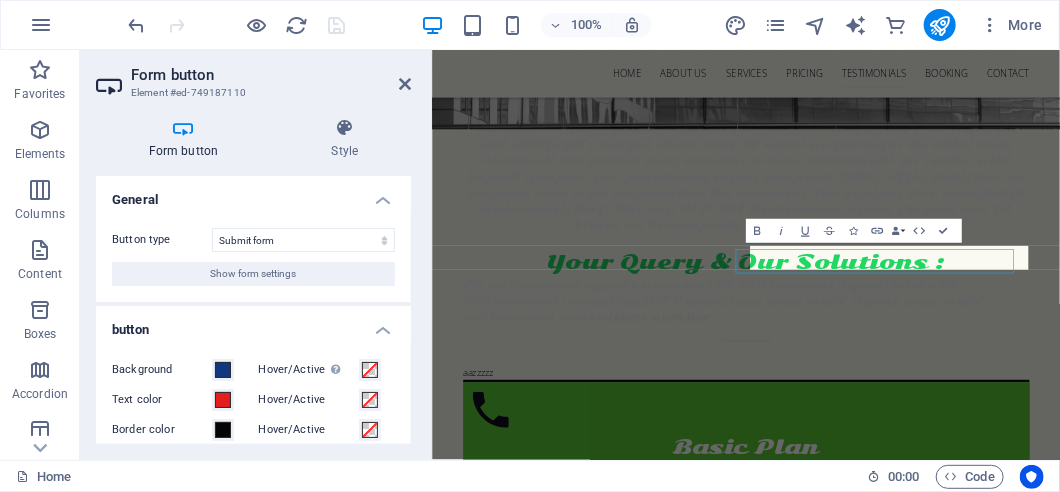 scroll, scrollTop: 11878, scrollLeft: 0, axis: vertical 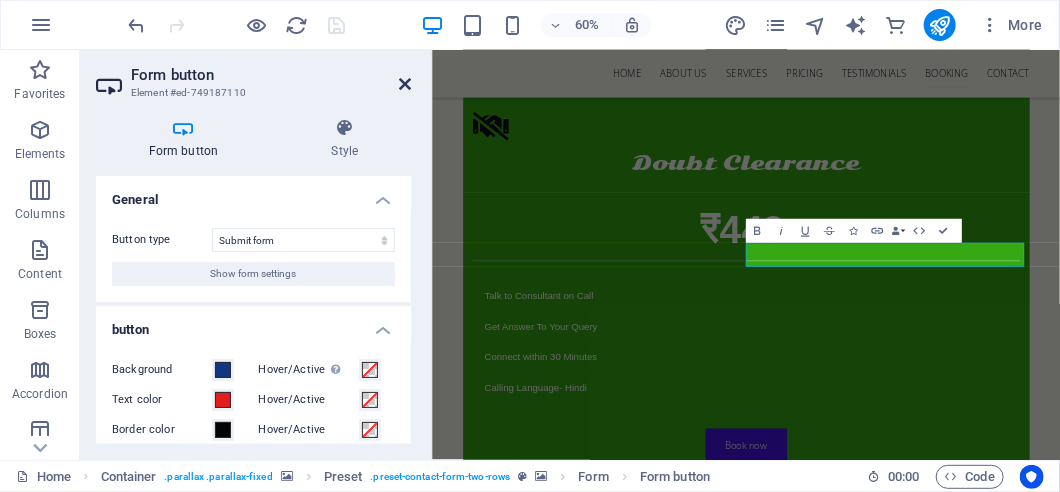click at bounding box center (405, 84) 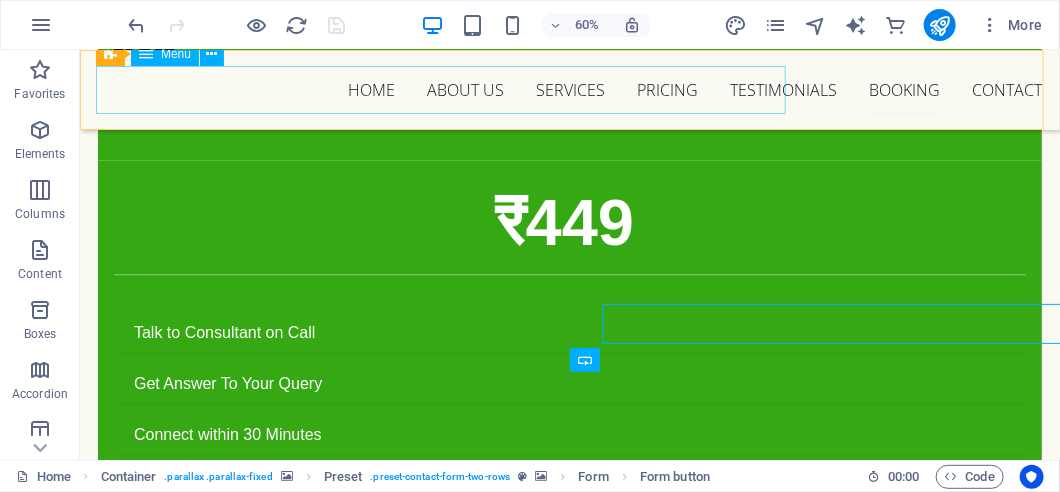 scroll, scrollTop: 11945, scrollLeft: 0, axis: vertical 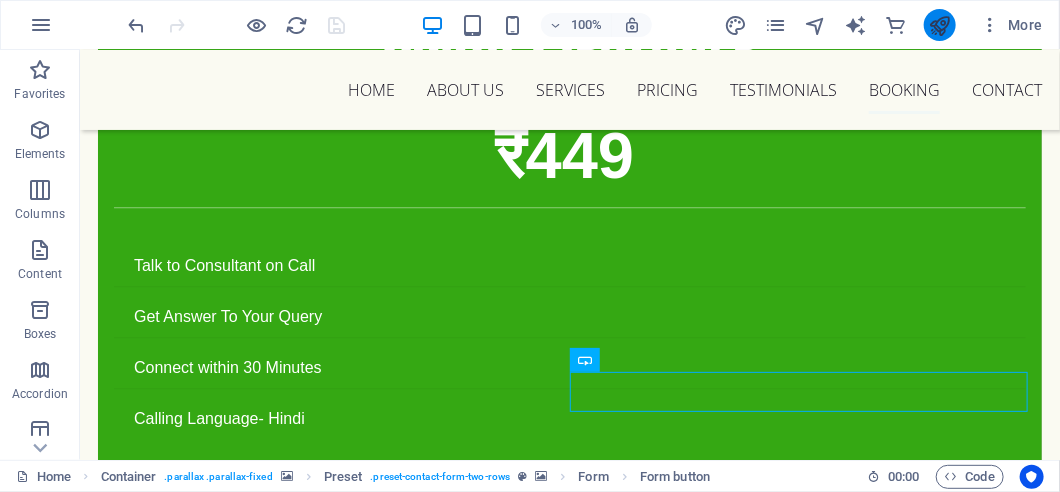 drag, startPoint x: 954, startPoint y: 29, endPoint x: 700, endPoint y: 20, distance: 254.1594 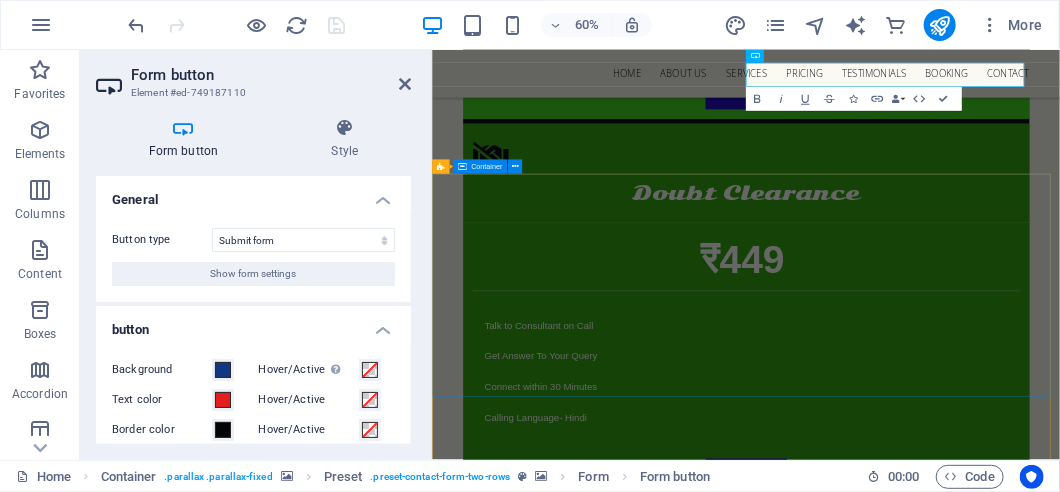 scroll, scrollTop: 12178, scrollLeft: 0, axis: vertical 